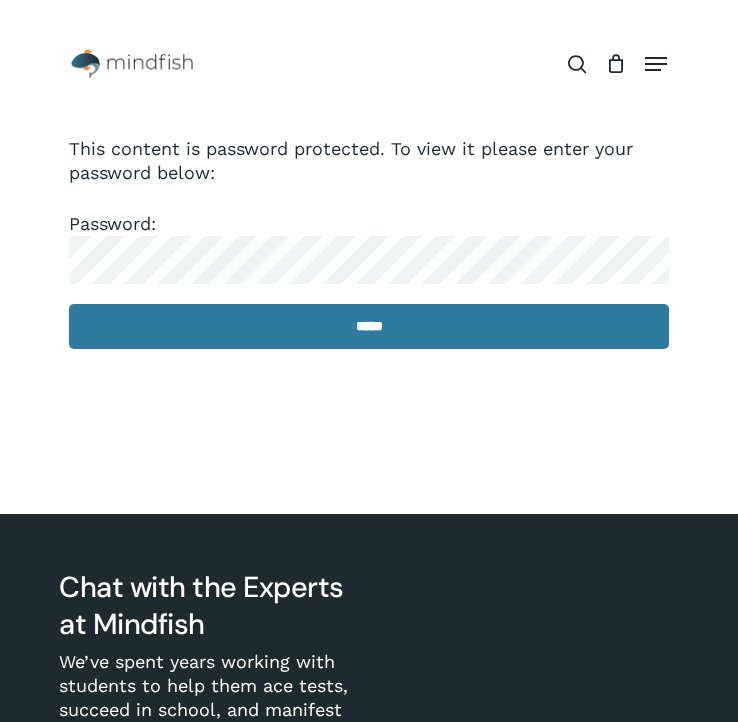 scroll, scrollTop: 0, scrollLeft: 0, axis: both 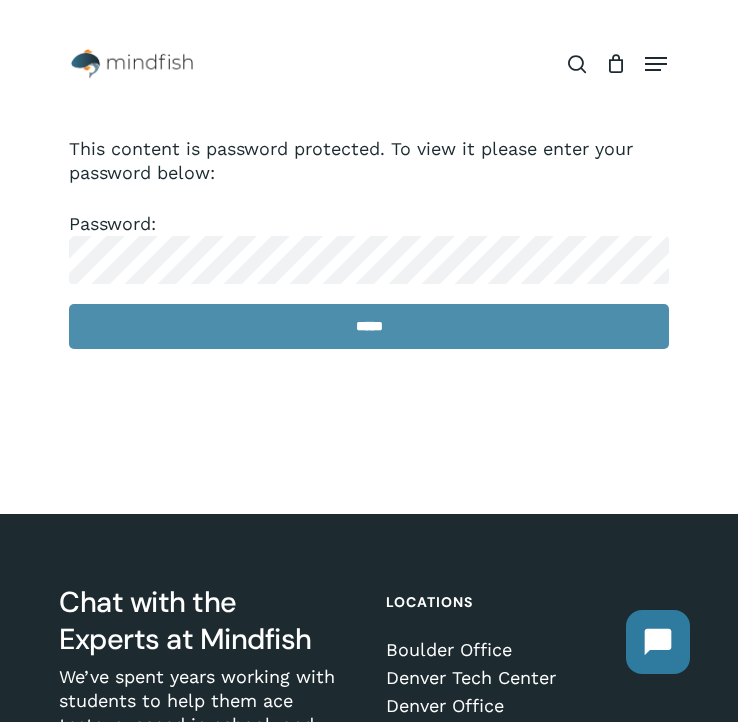 click on "*****" at bounding box center (369, 326) 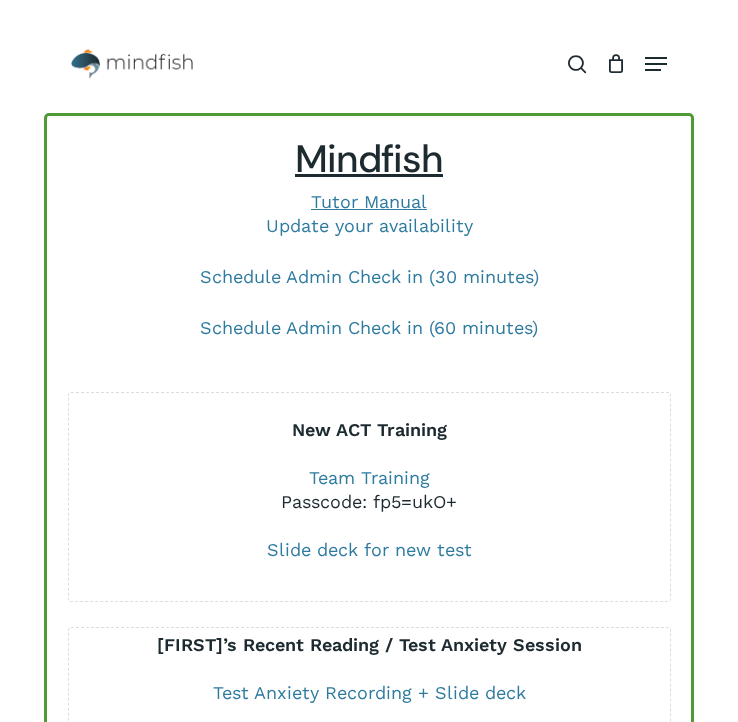 scroll, scrollTop: 0, scrollLeft: 0, axis: both 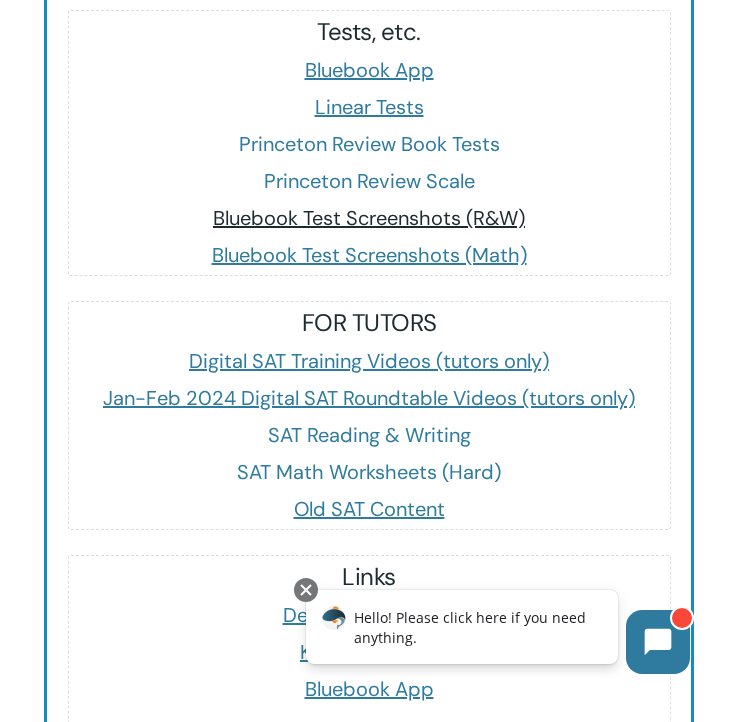 click on "Bluebook Test Screenshots (R&W)" at bounding box center [369, 218] 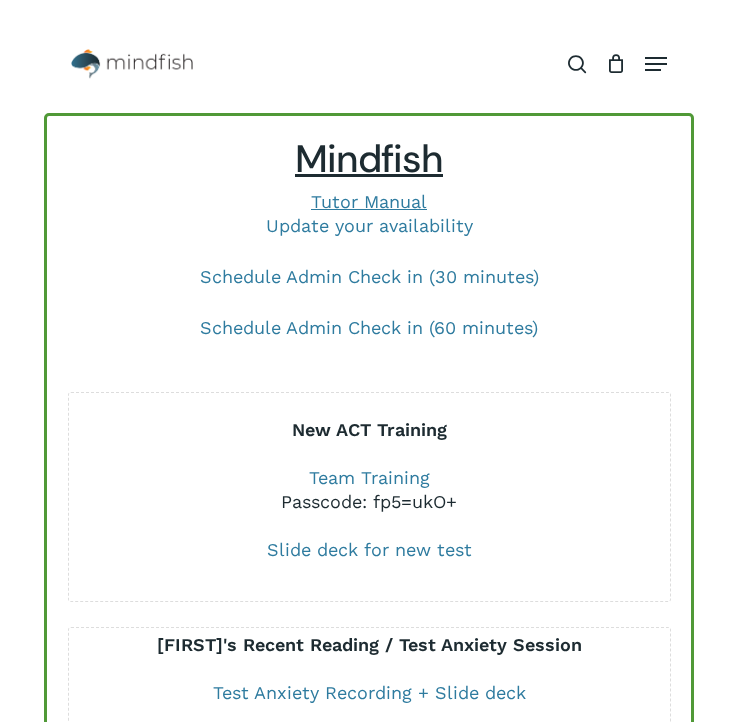 scroll, scrollTop: 3453, scrollLeft: 0, axis: vertical 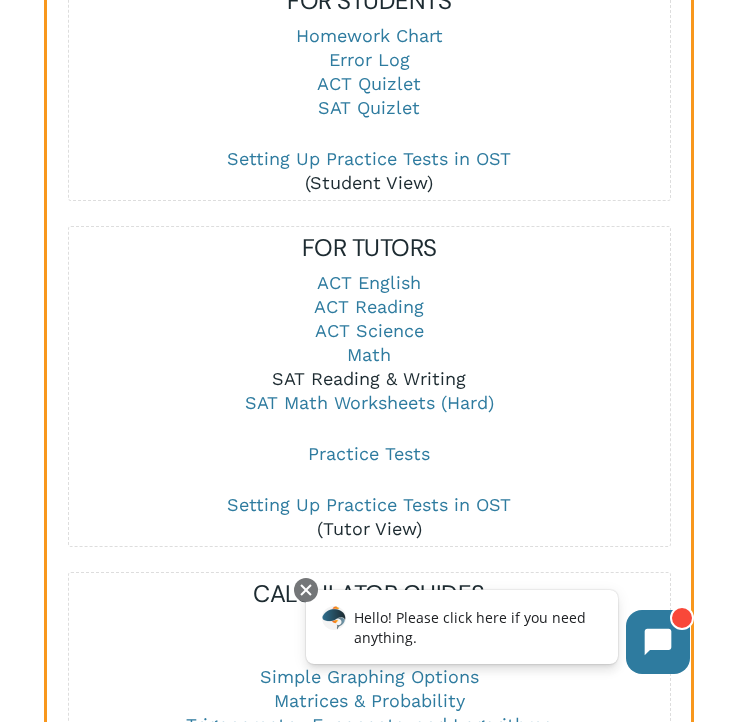 click on "SAT Reading & Writing" at bounding box center [369, 378] 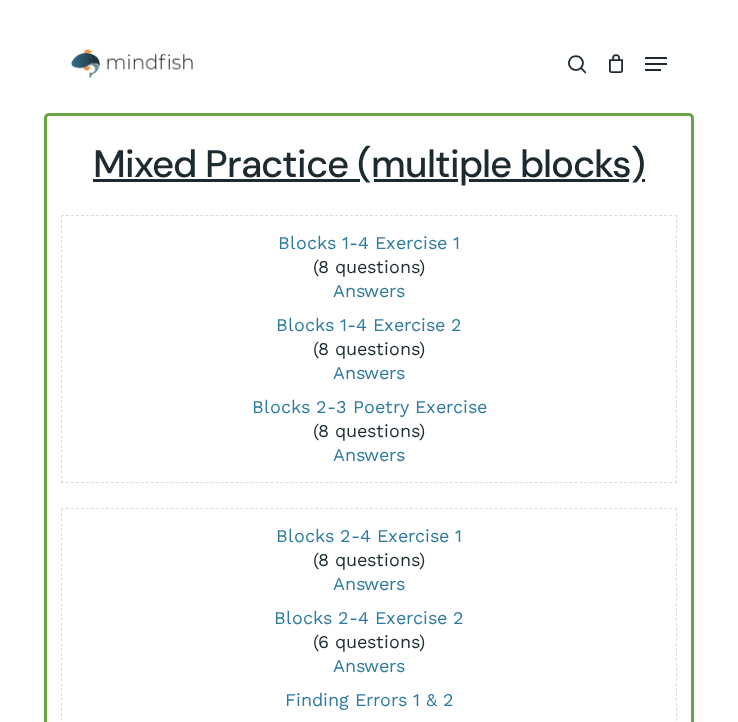 scroll, scrollTop: 0, scrollLeft: 0, axis: both 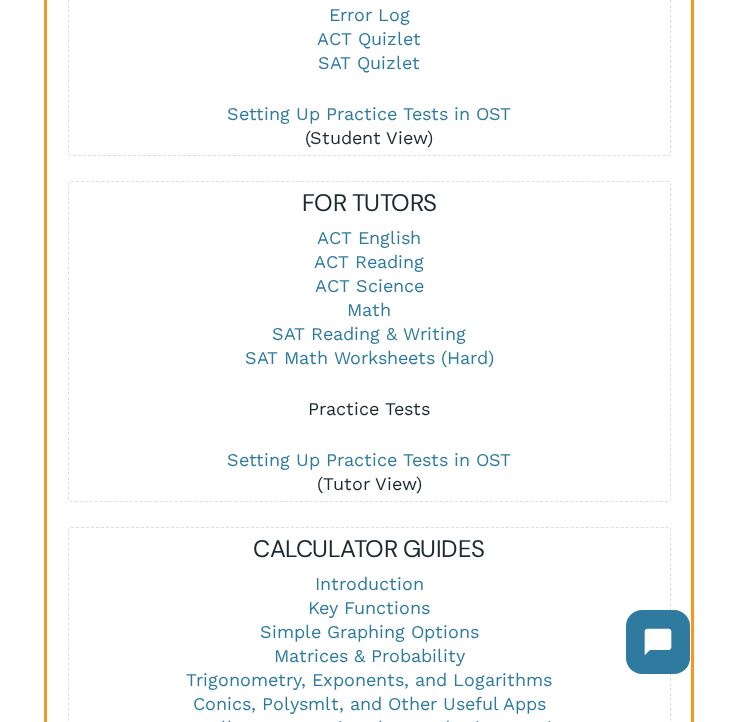 click on "Practice Tests" at bounding box center [369, 408] 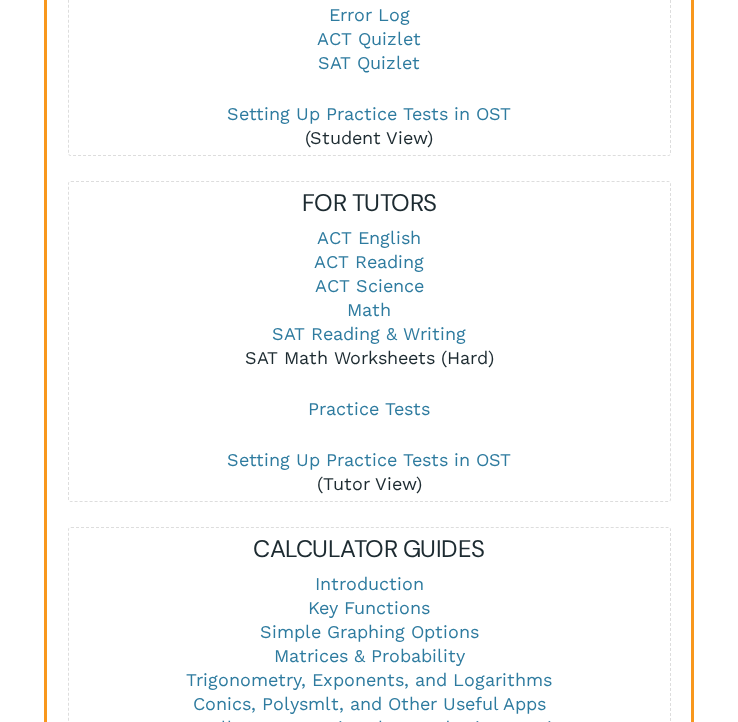 scroll, scrollTop: 2569, scrollLeft: 0, axis: vertical 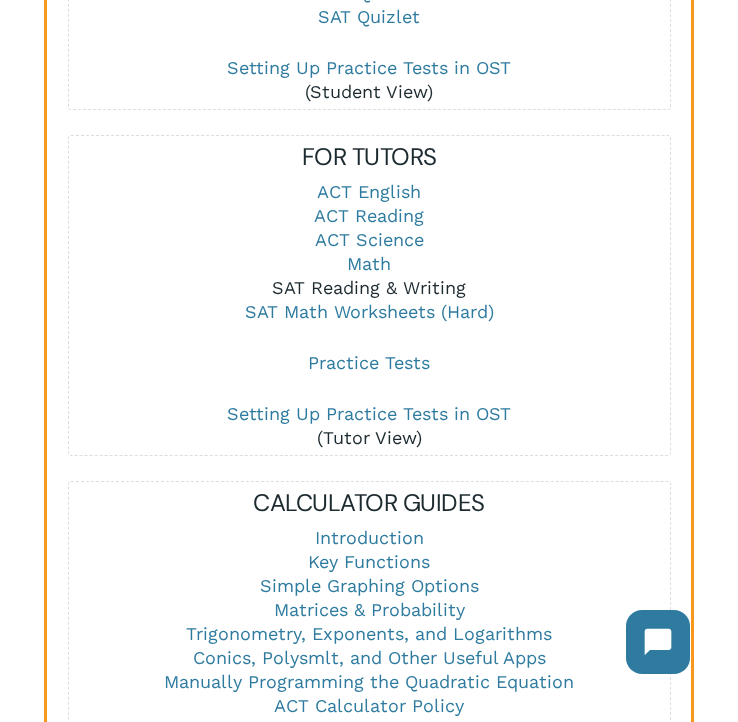 click on "SAT Reading & Writing" at bounding box center [369, 287] 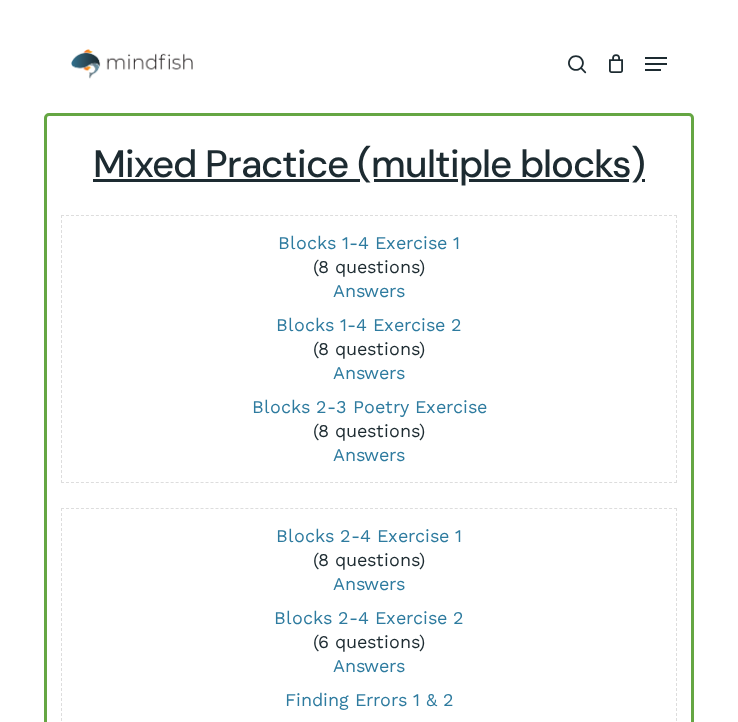 scroll, scrollTop: 0, scrollLeft: 0, axis: both 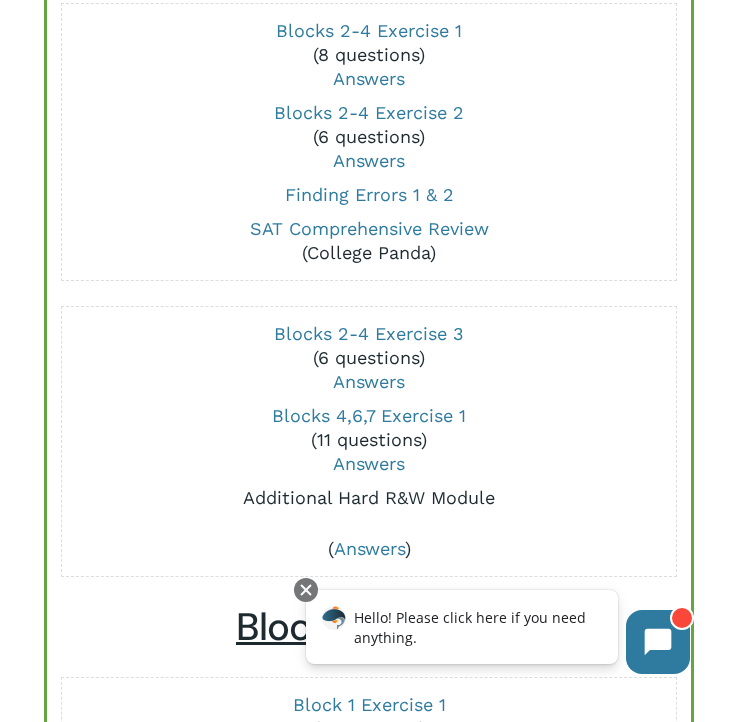 click on "Additional Hard R&W Module" at bounding box center [369, 497] 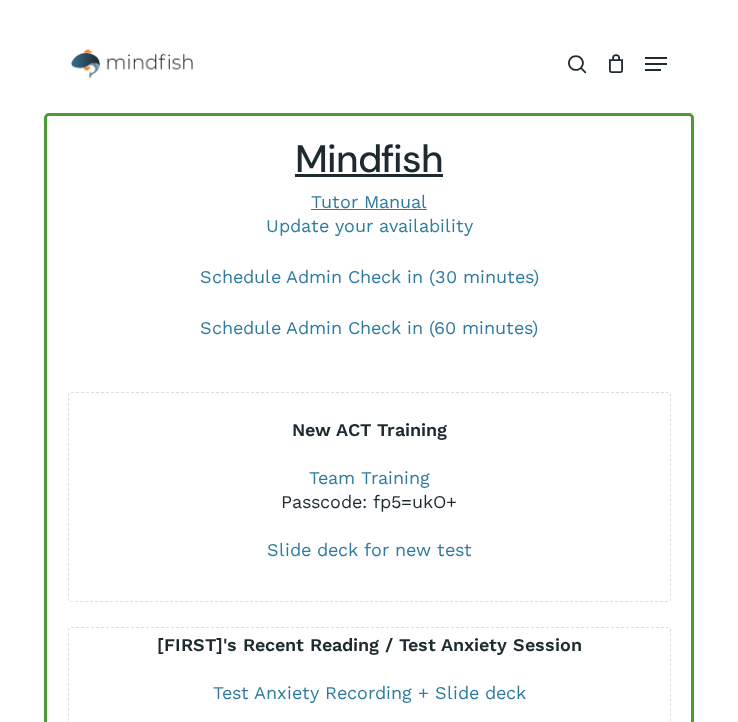 scroll, scrollTop: 0, scrollLeft: 0, axis: both 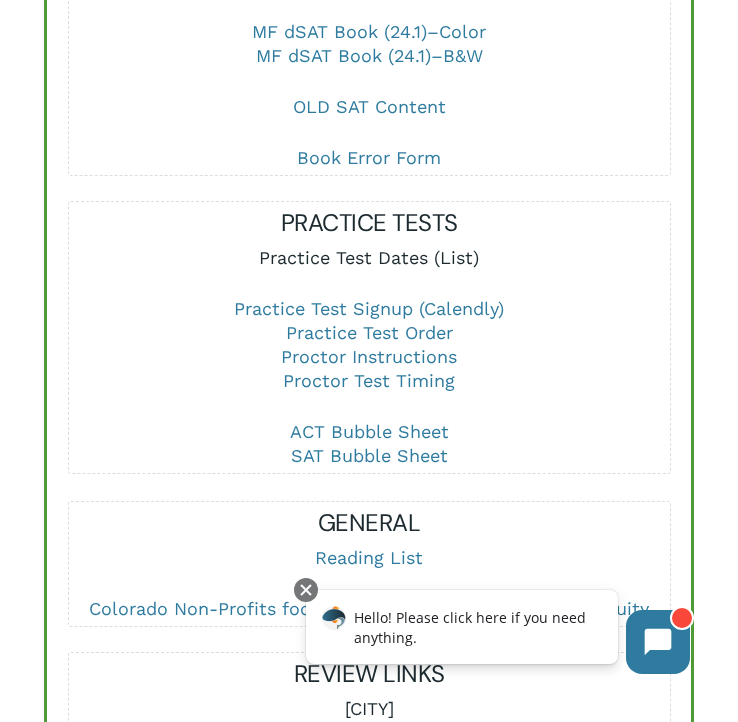 click on "Practice Test Dates (List)" at bounding box center [369, 257] 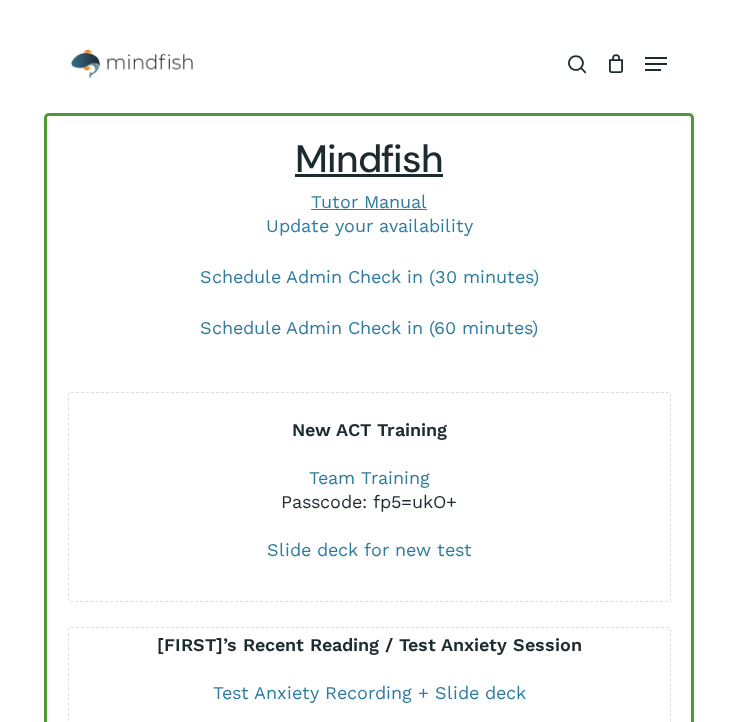 scroll, scrollTop: 1163, scrollLeft: 0, axis: vertical 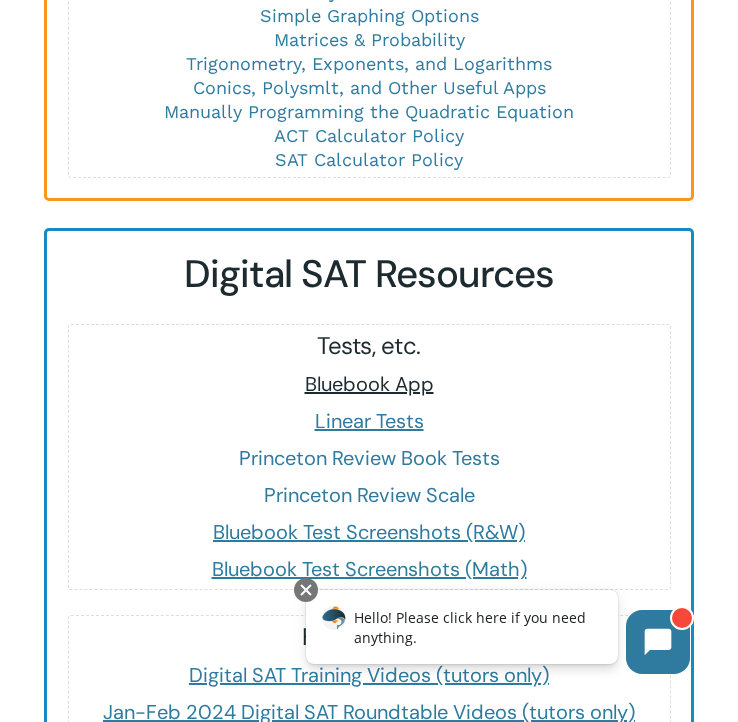 click on "Bluebook App" at bounding box center [369, 384] 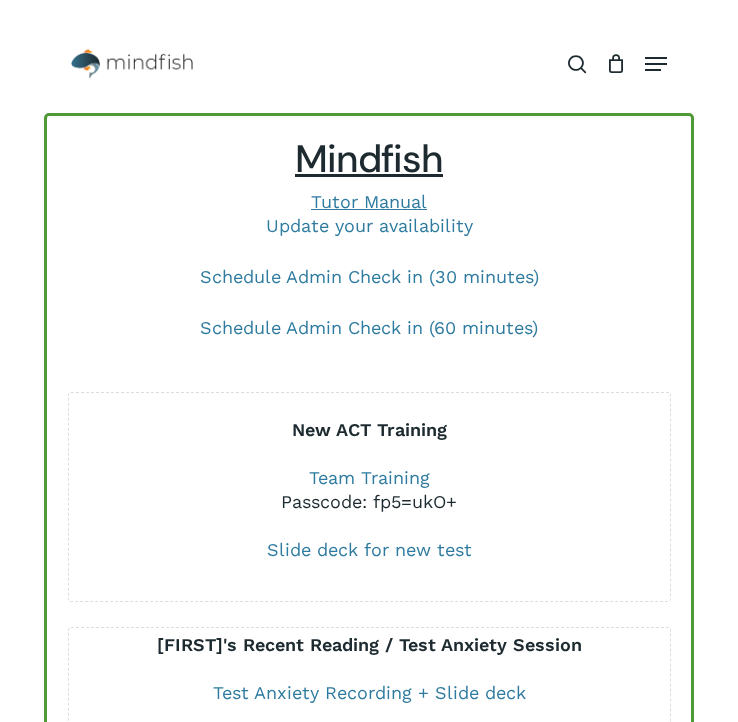 scroll, scrollTop: 3139, scrollLeft: 0, axis: vertical 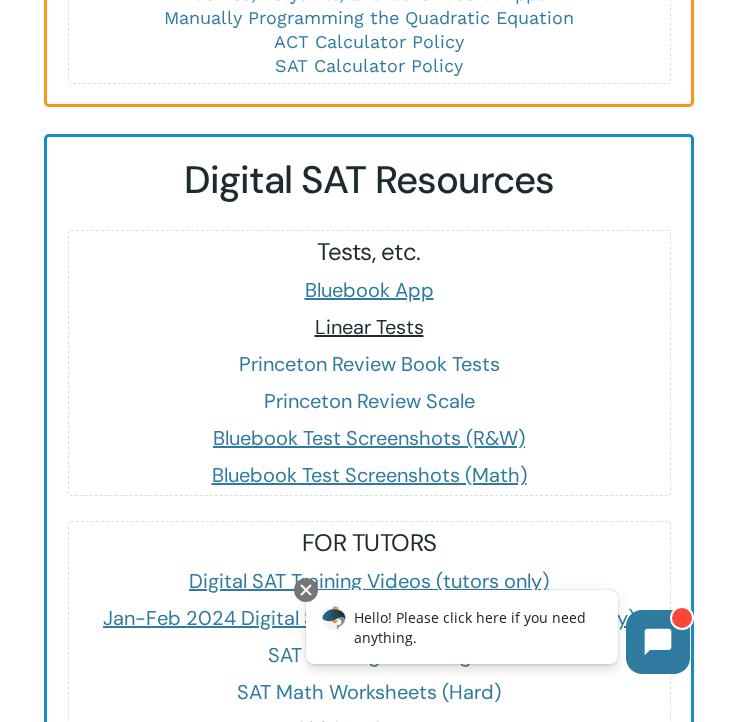 click on "Linear Tests" at bounding box center [369, 327] 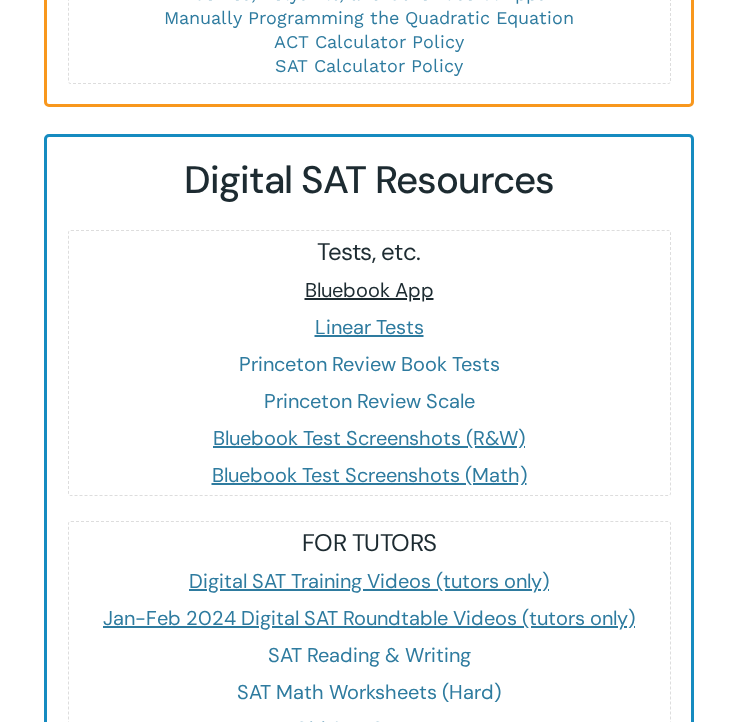scroll, scrollTop: 3278, scrollLeft: 0, axis: vertical 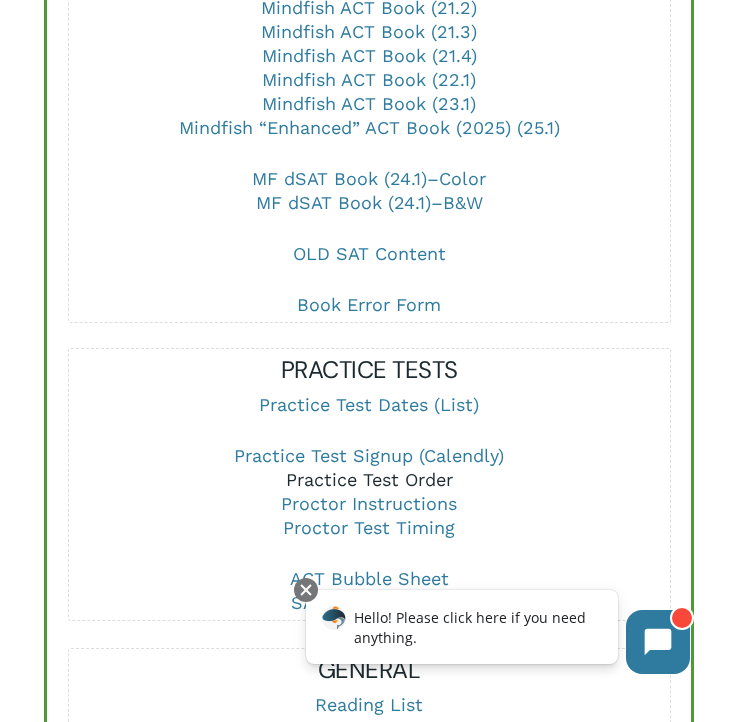click on "Practice Test Order" at bounding box center (369, 479) 